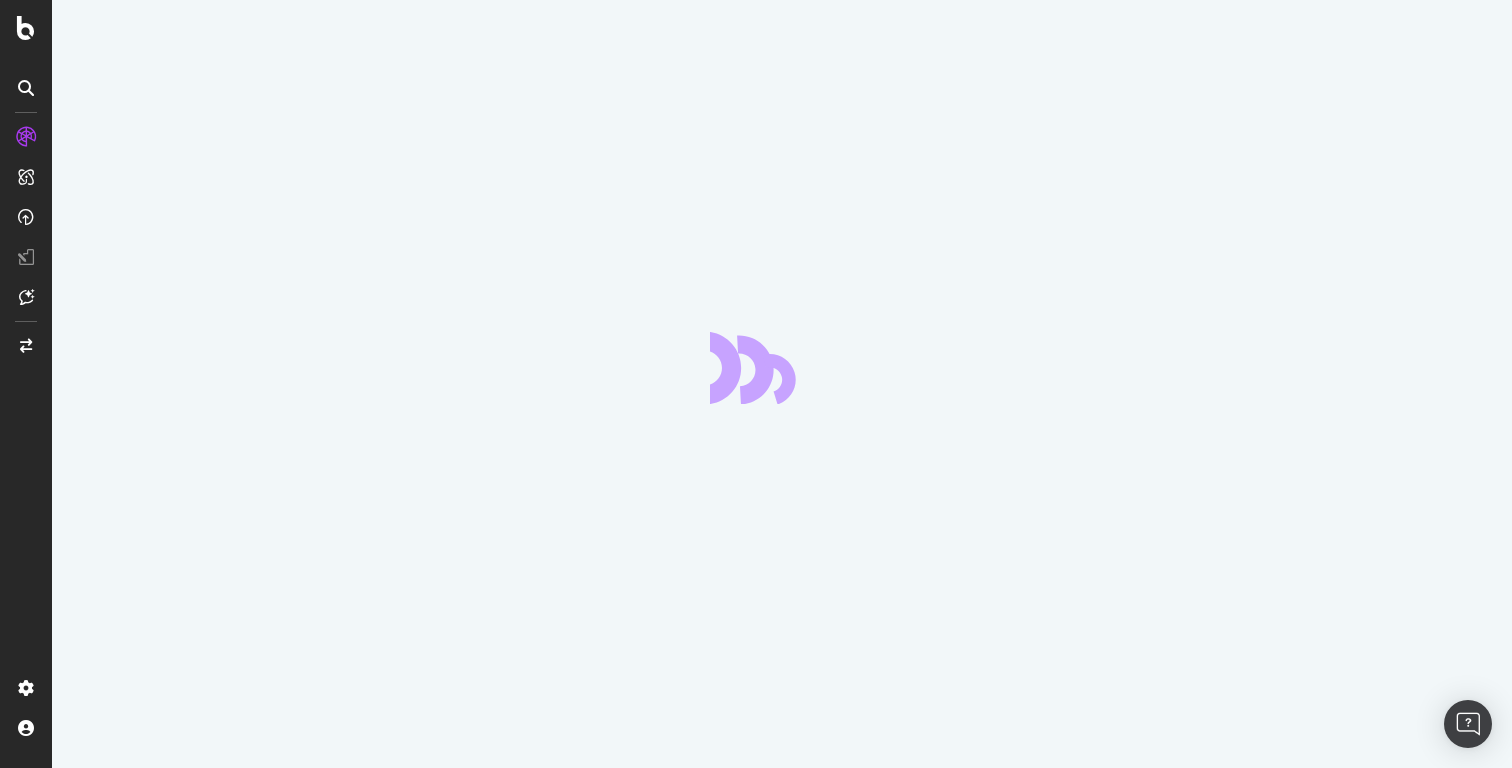 scroll, scrollTop: 0, scrollLeft: 0, axis: both 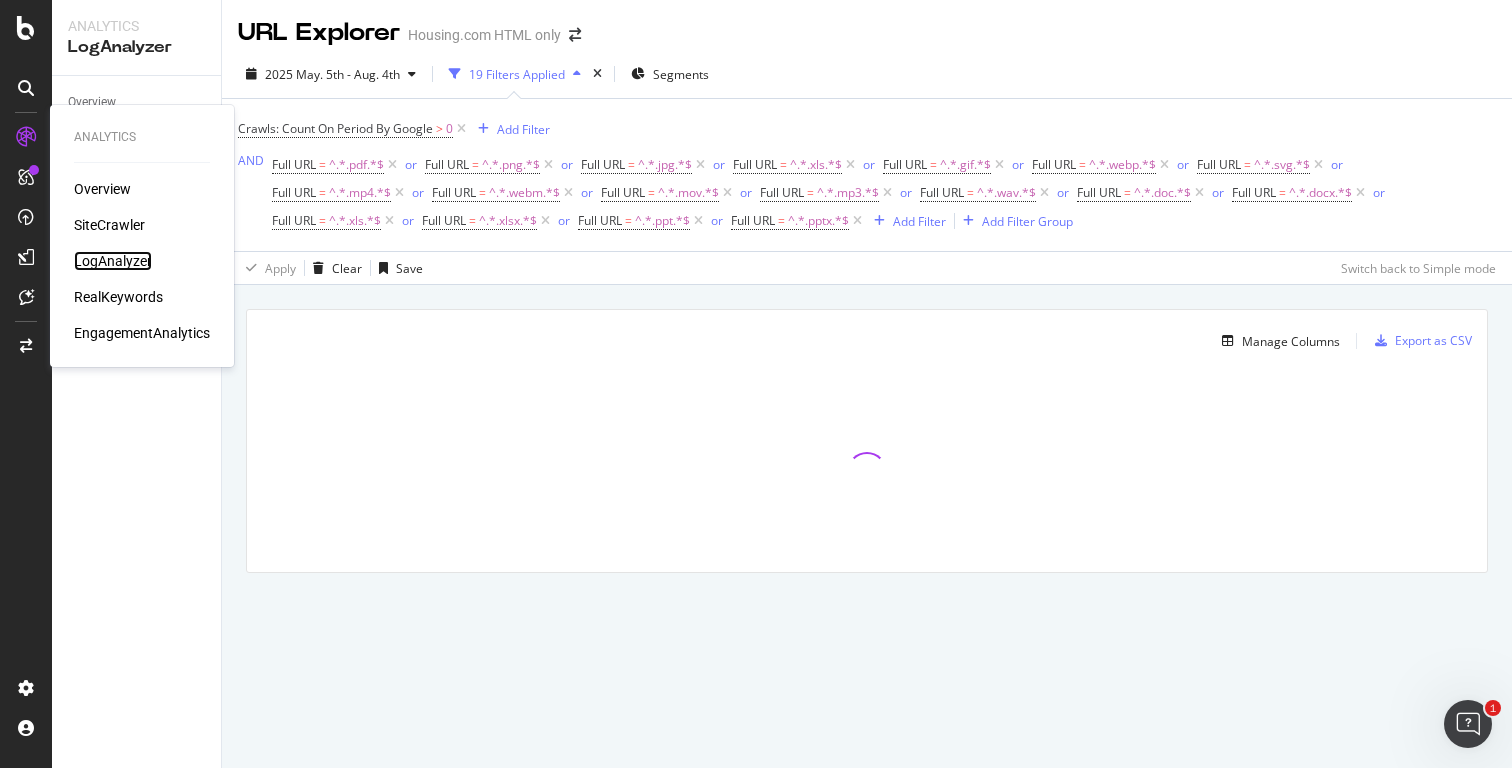 click on "LogAnalyzer" at bounding box center (113, 261) 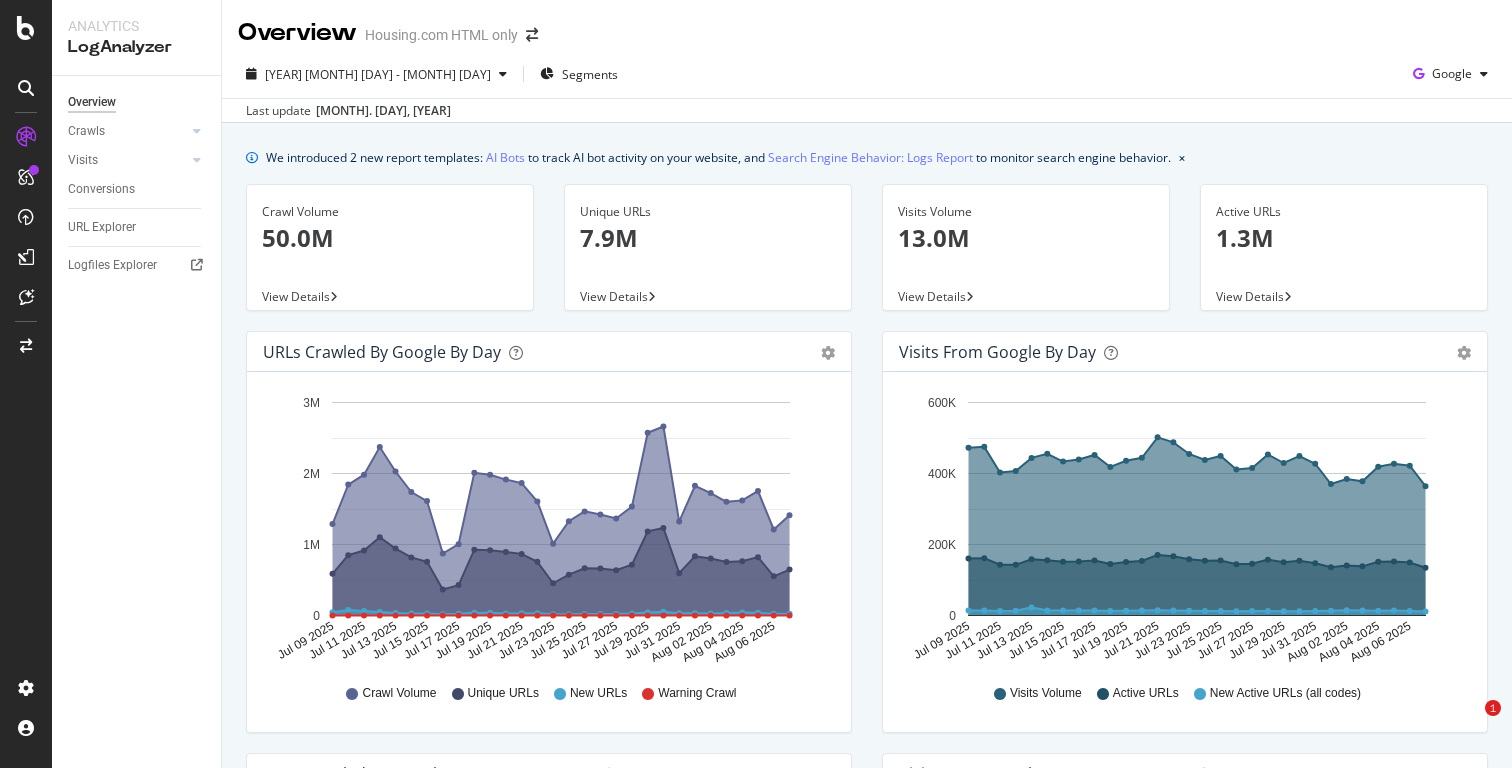 scroll, scrollTop: 0, scrollLeft: 0, axis: both 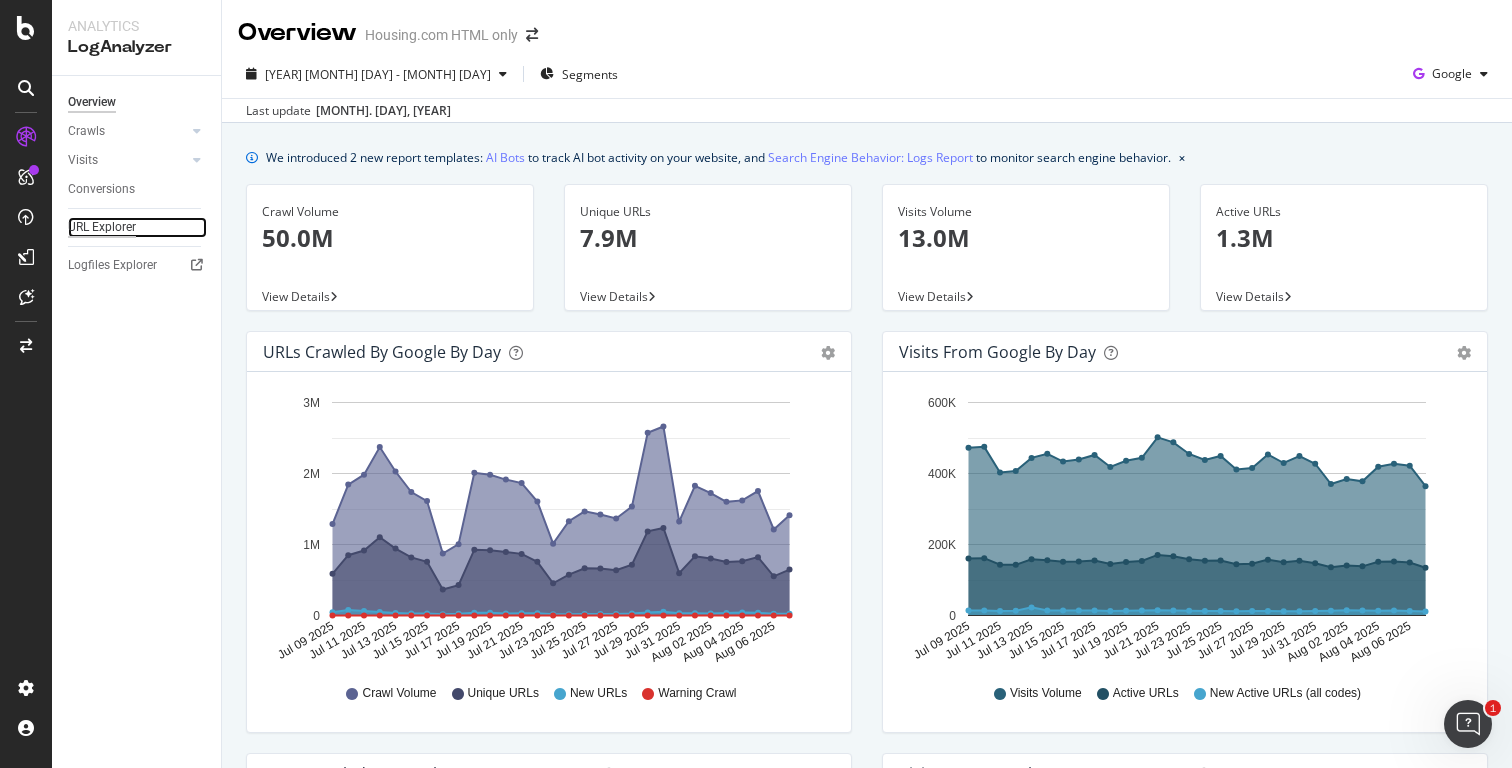 click on "URL Explorer" at bounding box center (102, 227) 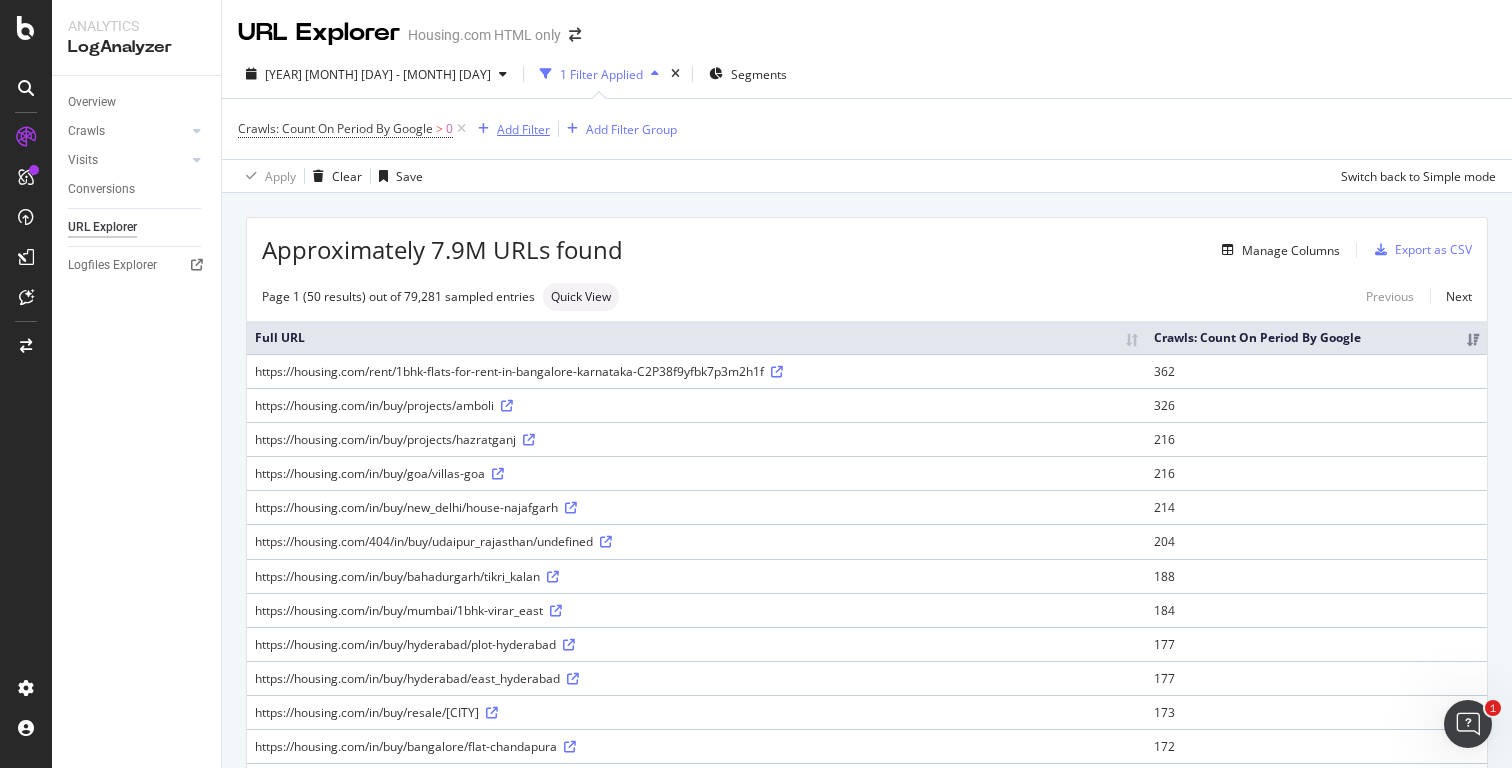 click on "Add Filter" at bounding box center [523, 129] 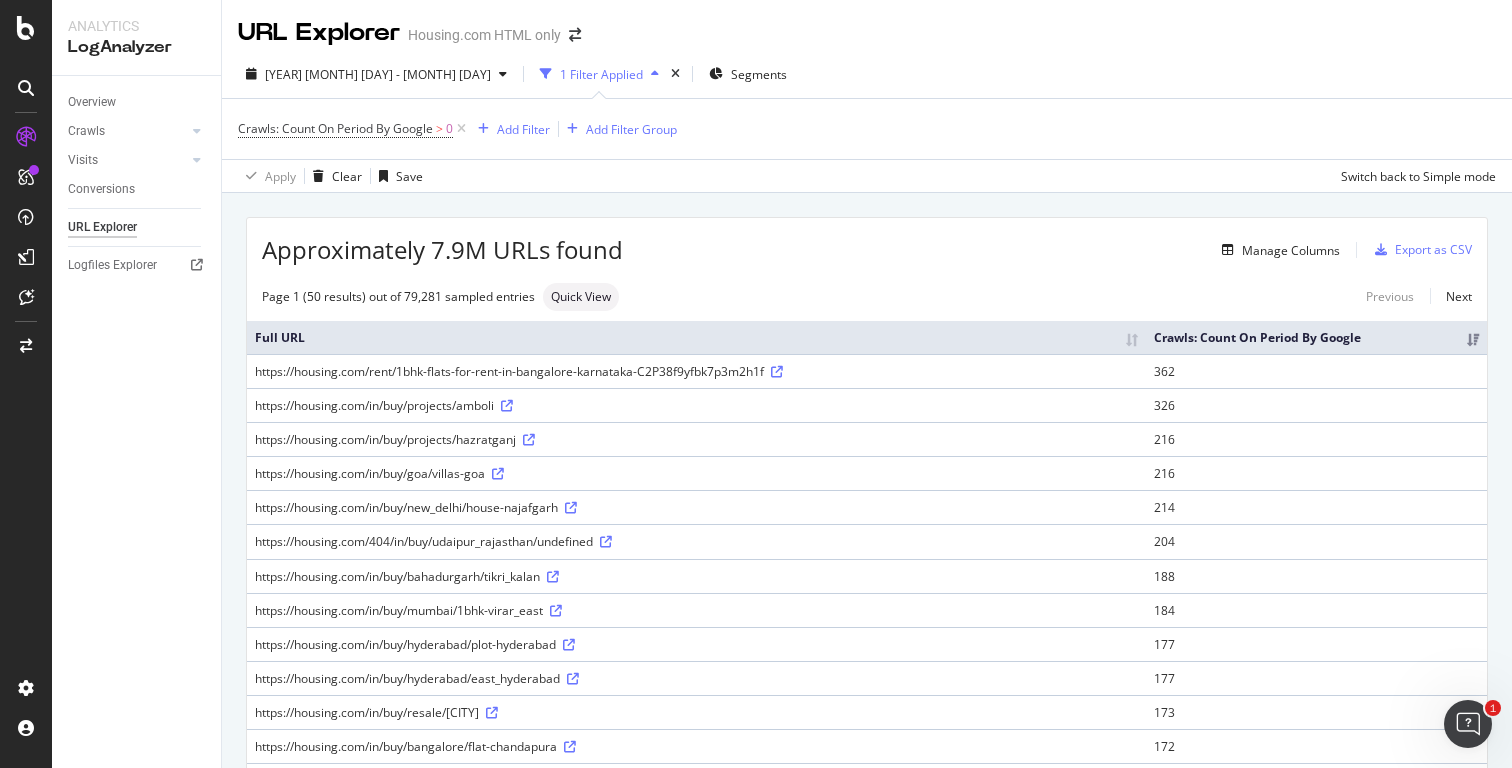 click on "URL Explorer Housing.com HTML only" at bounding box center (867, 25) 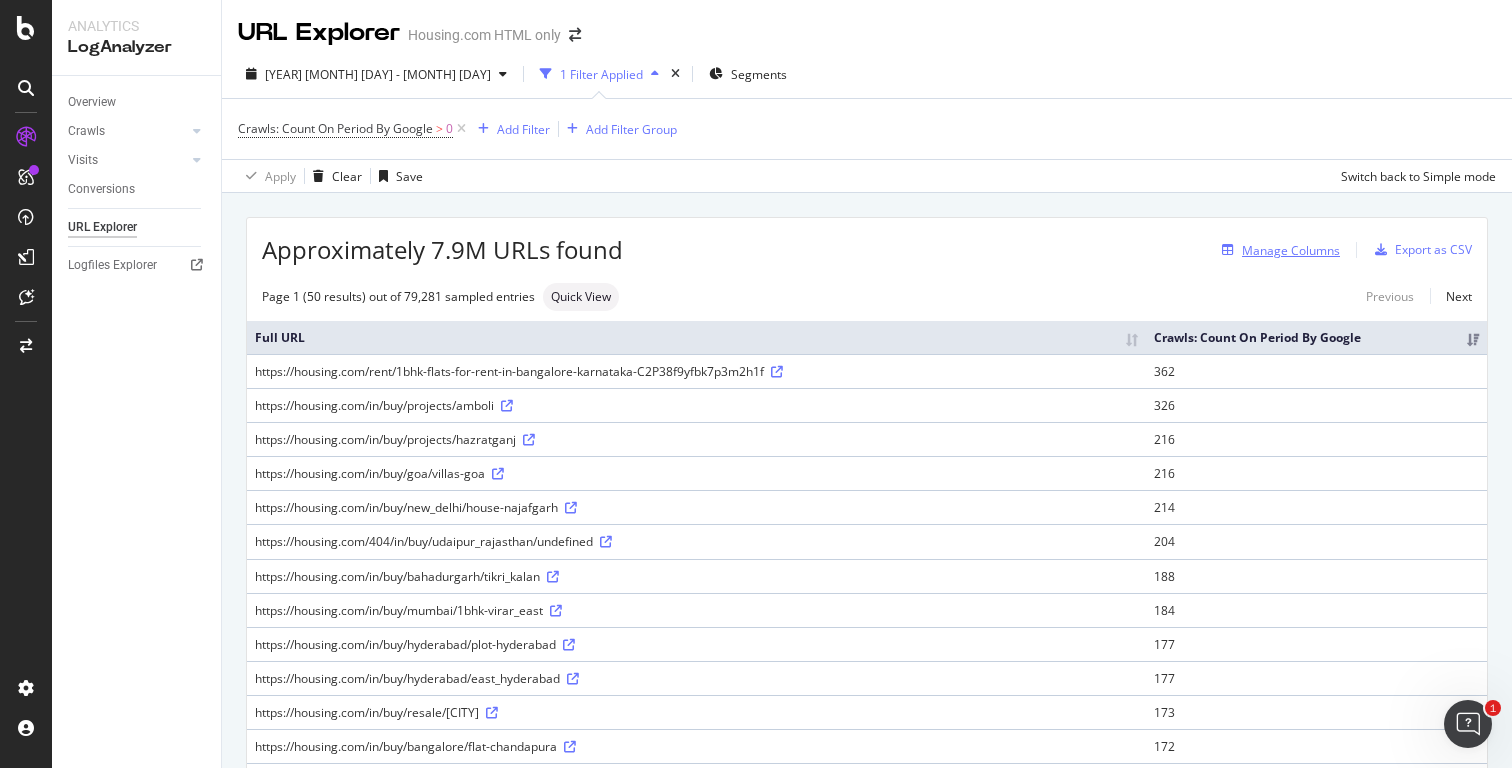 click on "Manage Columns" at bounding box center (1291, 250) 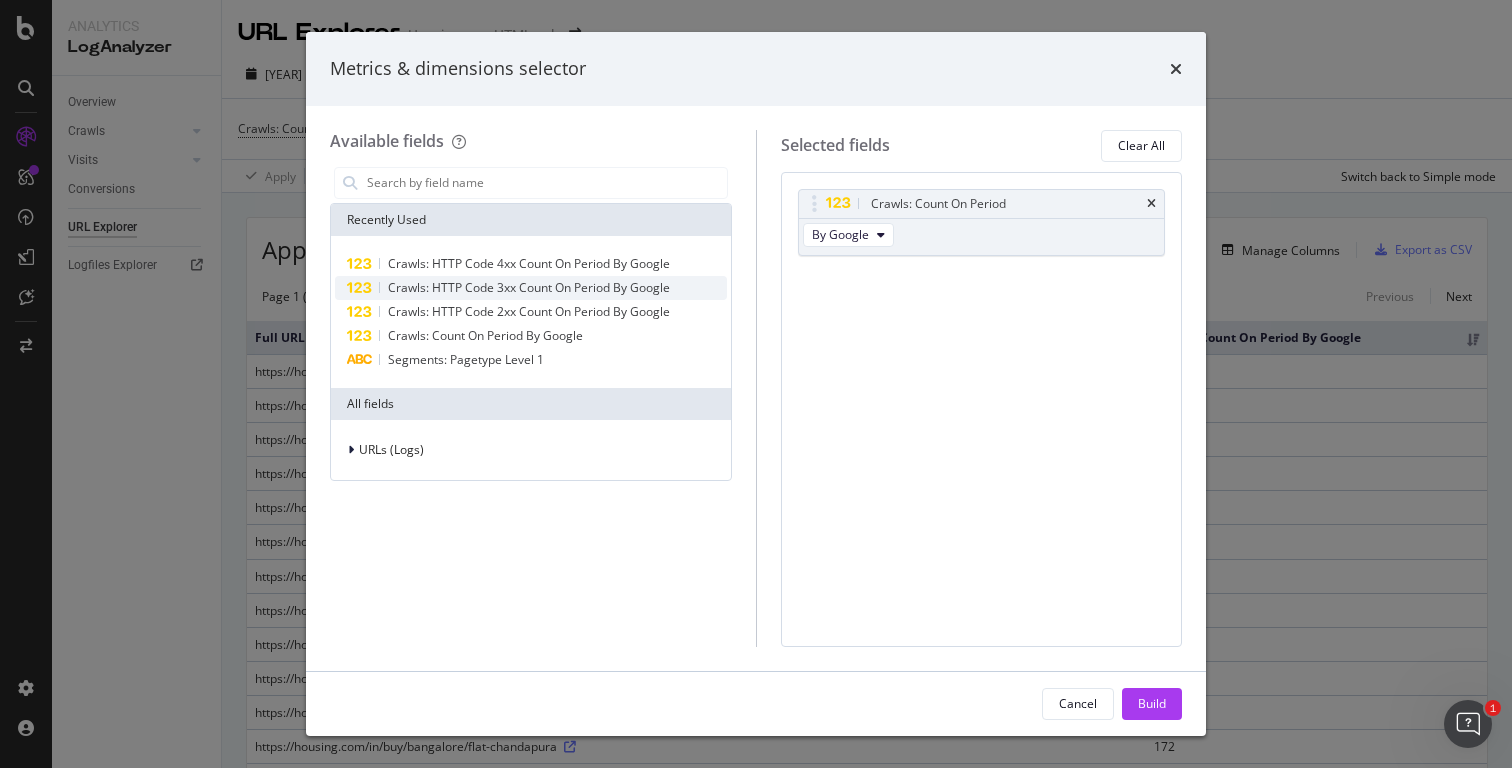 click on "Crawls: HTTP Code 3xx Count On Period By Google" at bounding box center (529, 287) 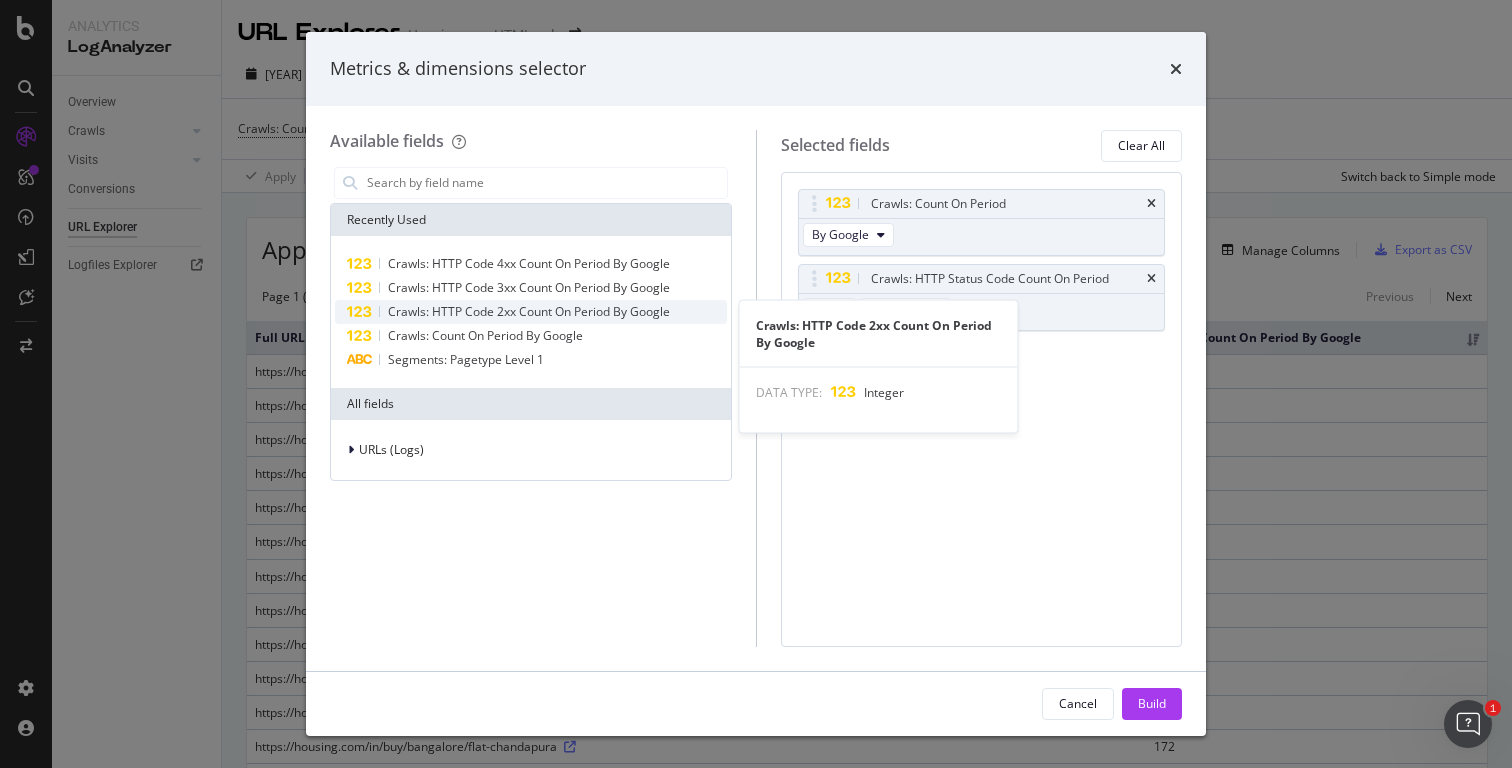 click on "Crawls: HTTP Code 2xx Count On Period By Google" at bounding box center [529, 311] 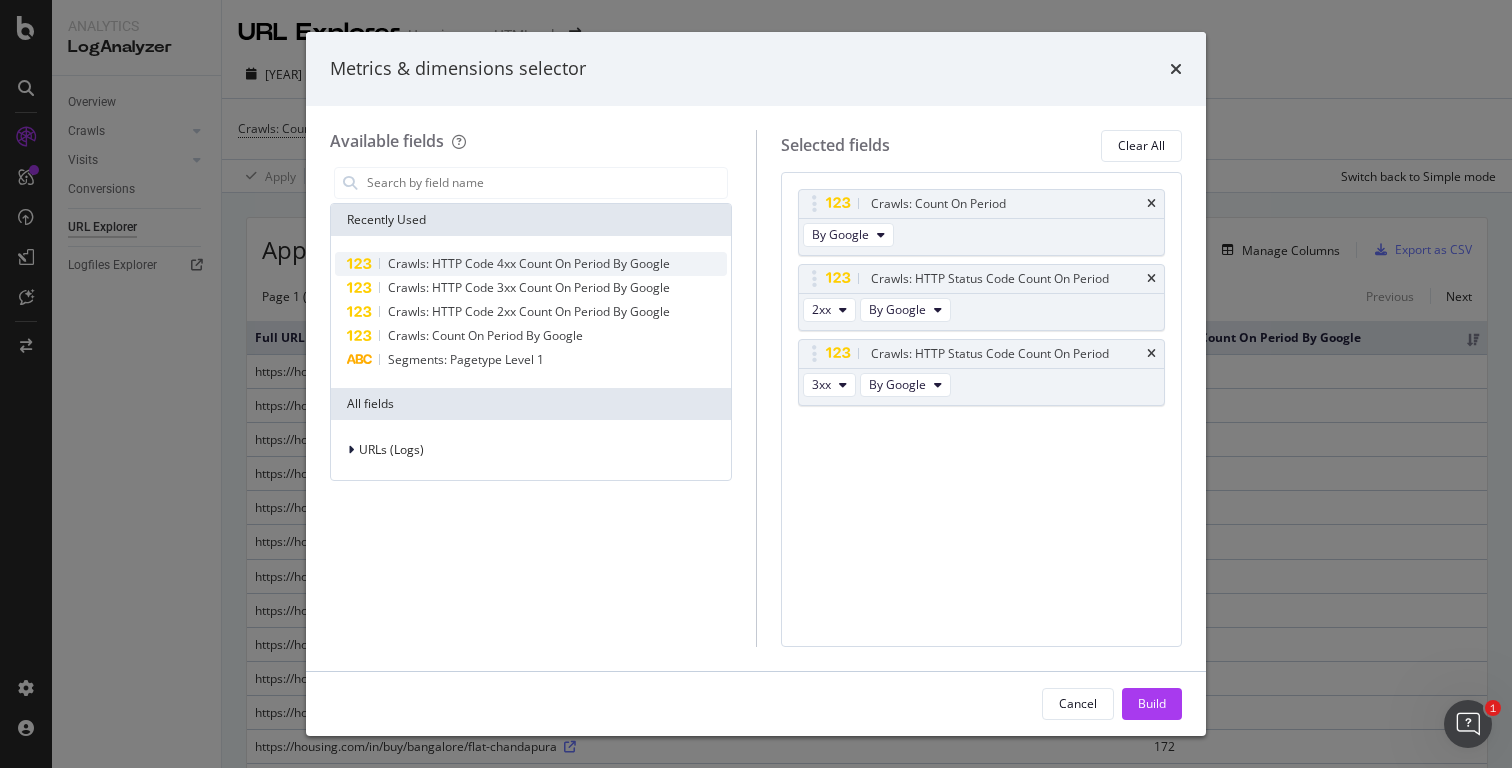 click on "Crawls: HTTP Code 4xx Count On Period By Google" at bounding box center [529, 263] 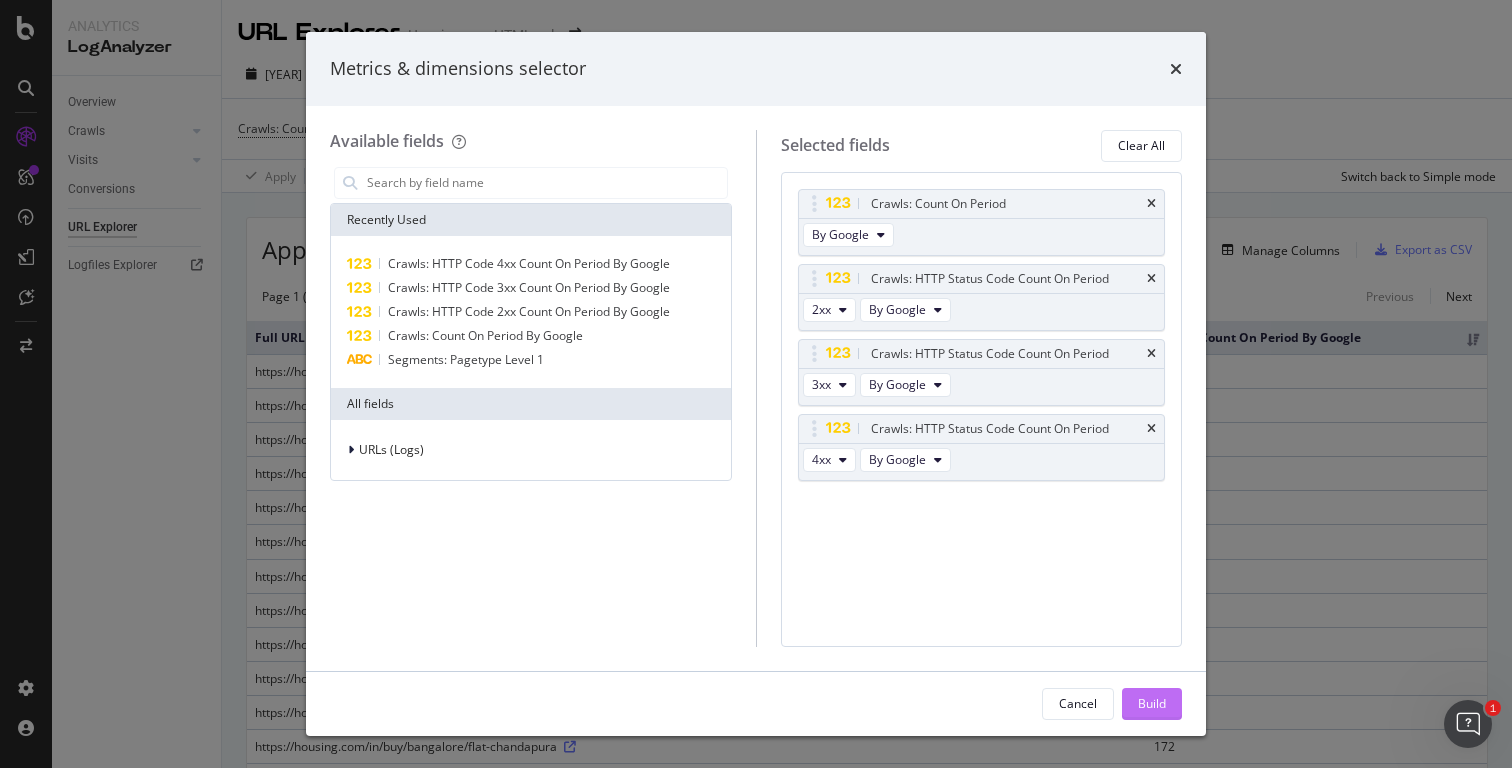 click on "Build" at bounding box center [1152, 703] 